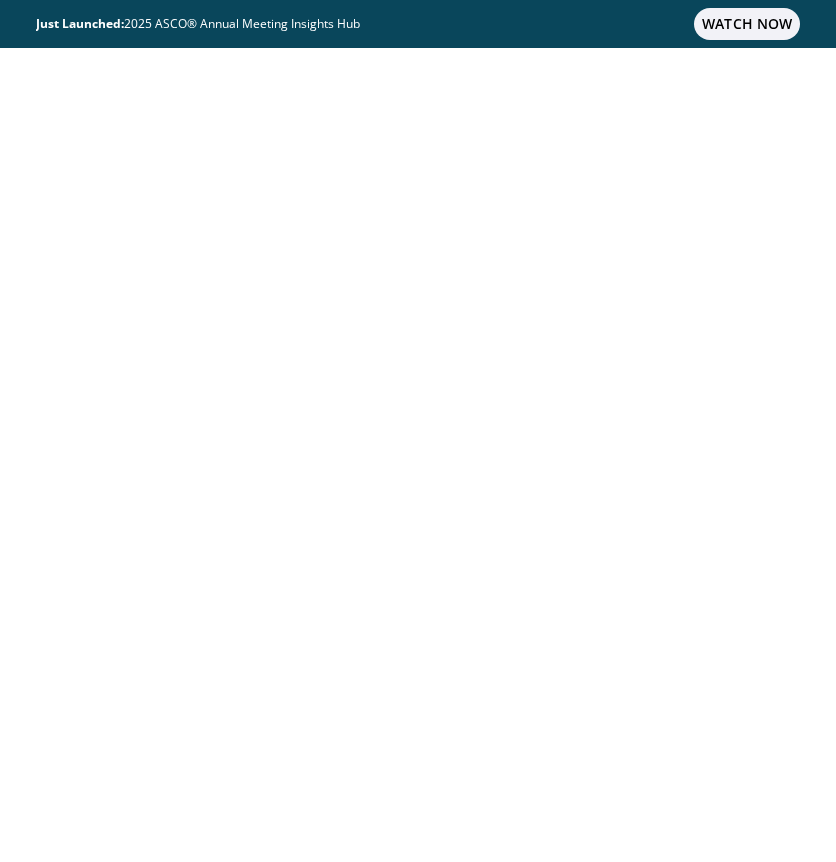 scroll, scrollTop: 0, scrollLeft: 0, axis: both 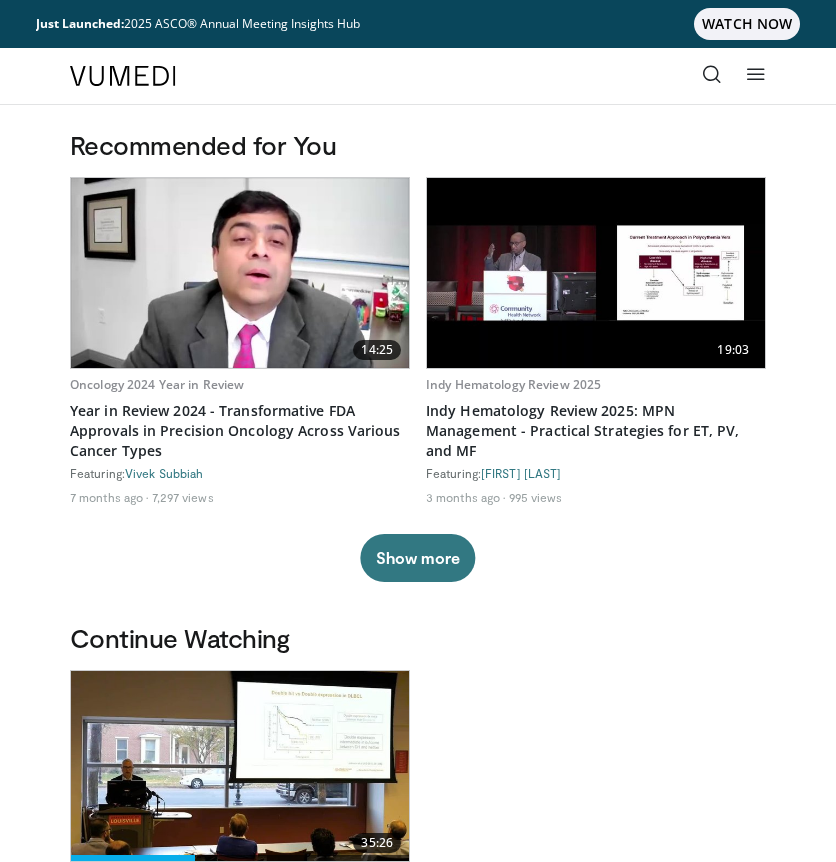 click at bounding box center (712, 76) 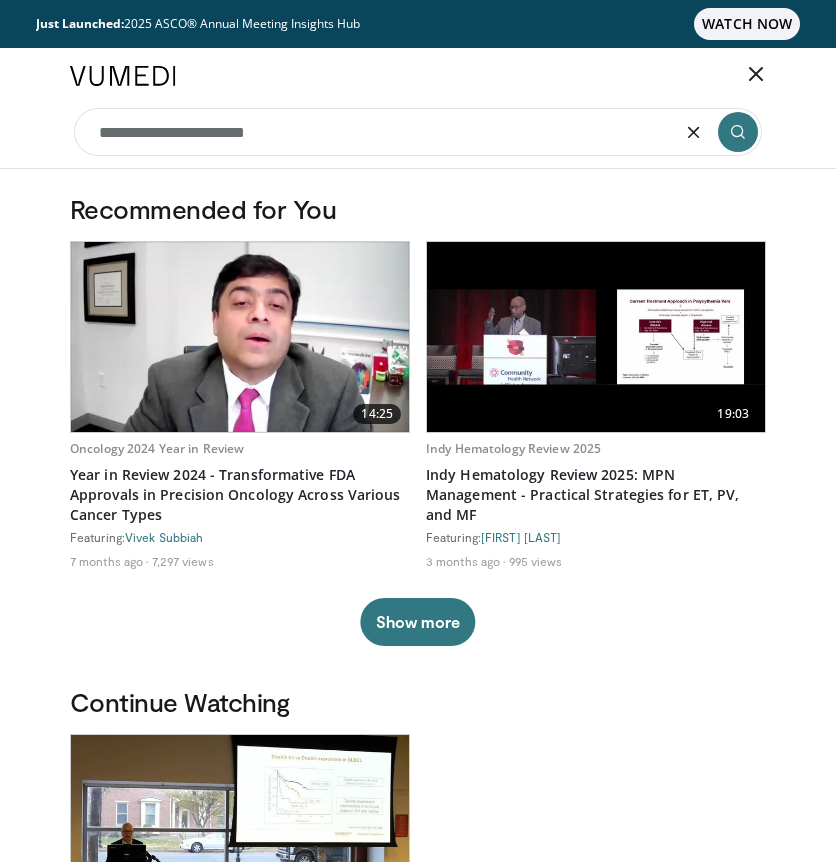 type on "**********" 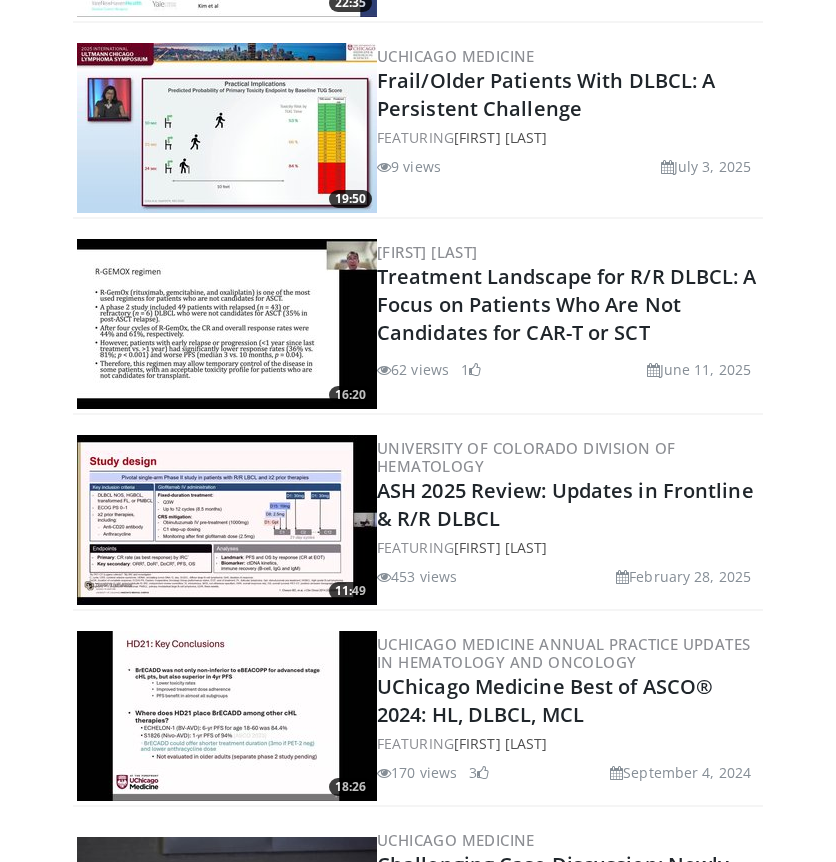 scroll, scrollTop: 2483, scrollLeft: 0, axis: vertical 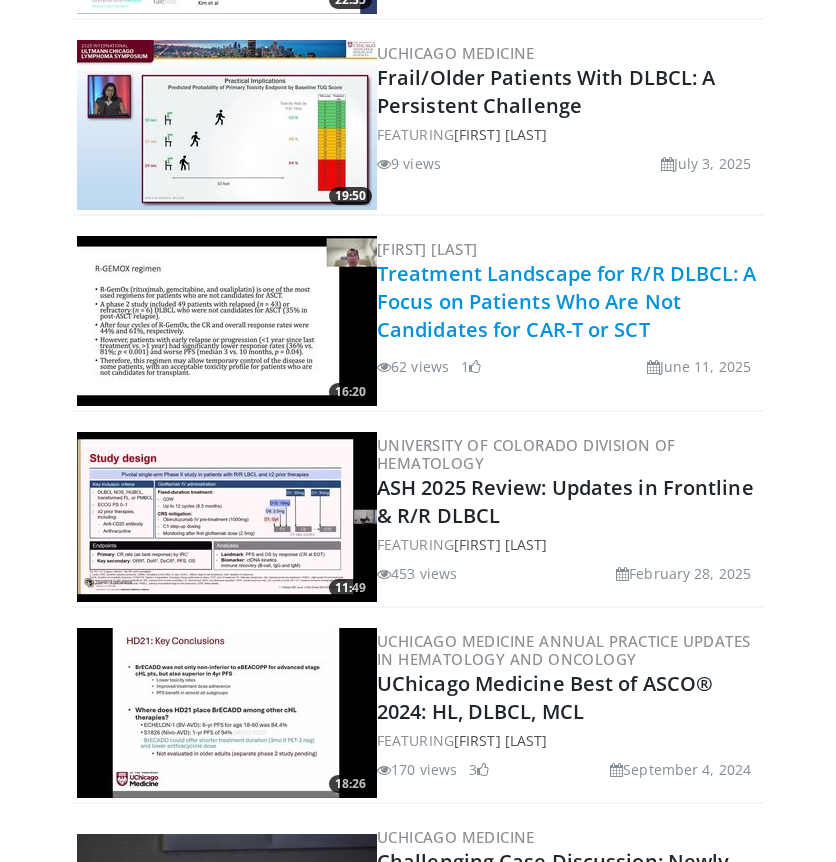 click on "Treatment Landscape for R/R DLBCL: A Focus on Patients Who Are Not Candidates for CAR-T or SCT" at bounding box center (567, 301) 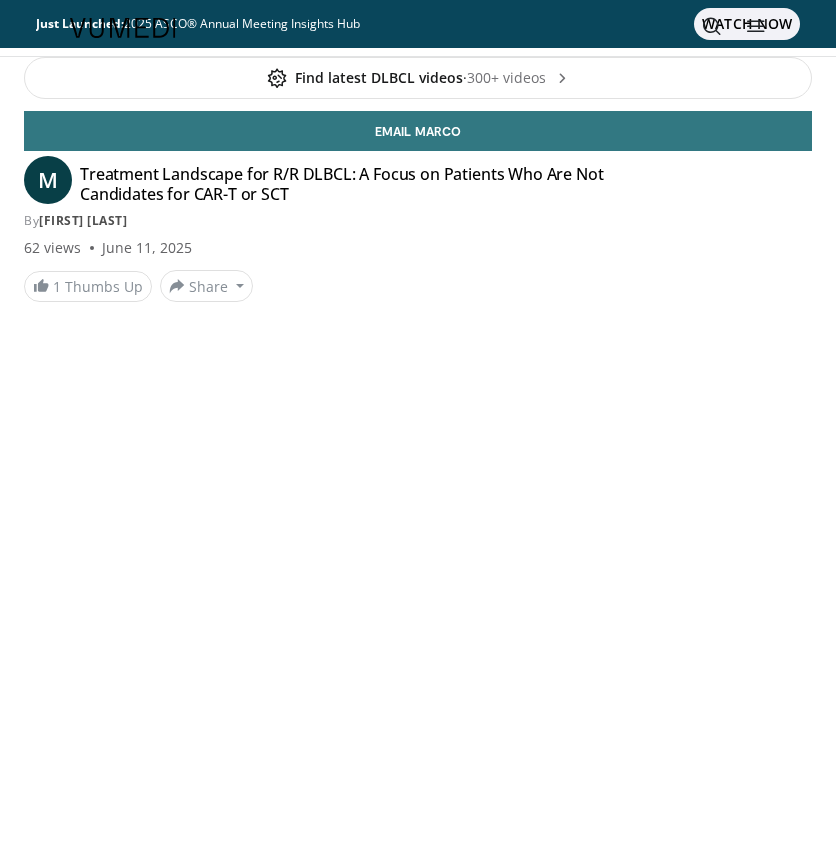 scroll, scrollTop: 0, scrollLeft: 0, axis: both 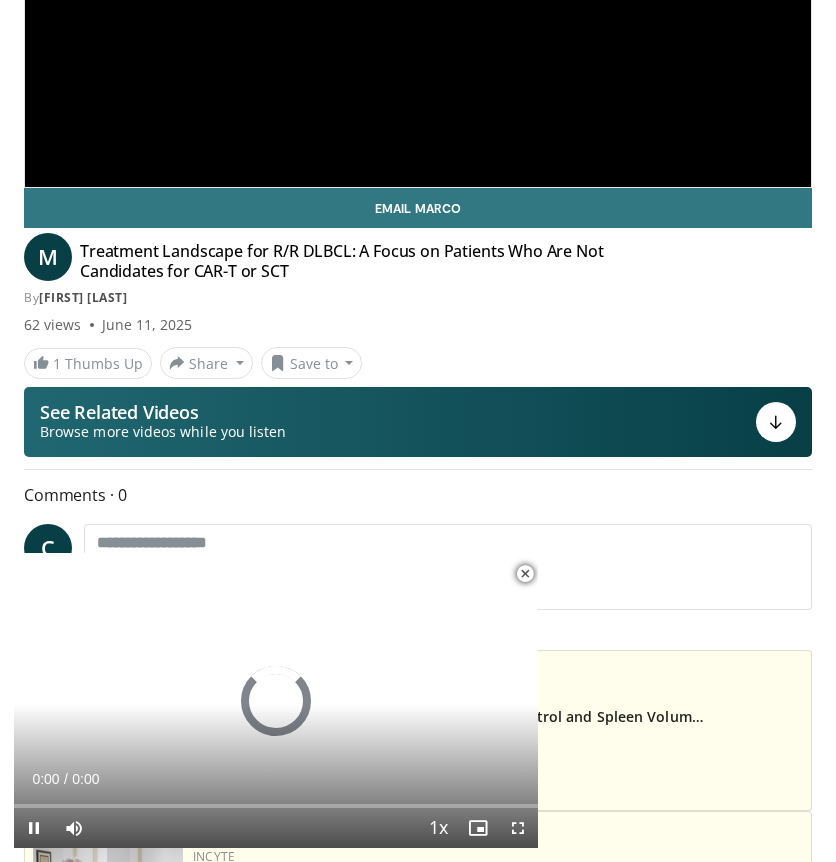 click at bounding box center (525, 574) 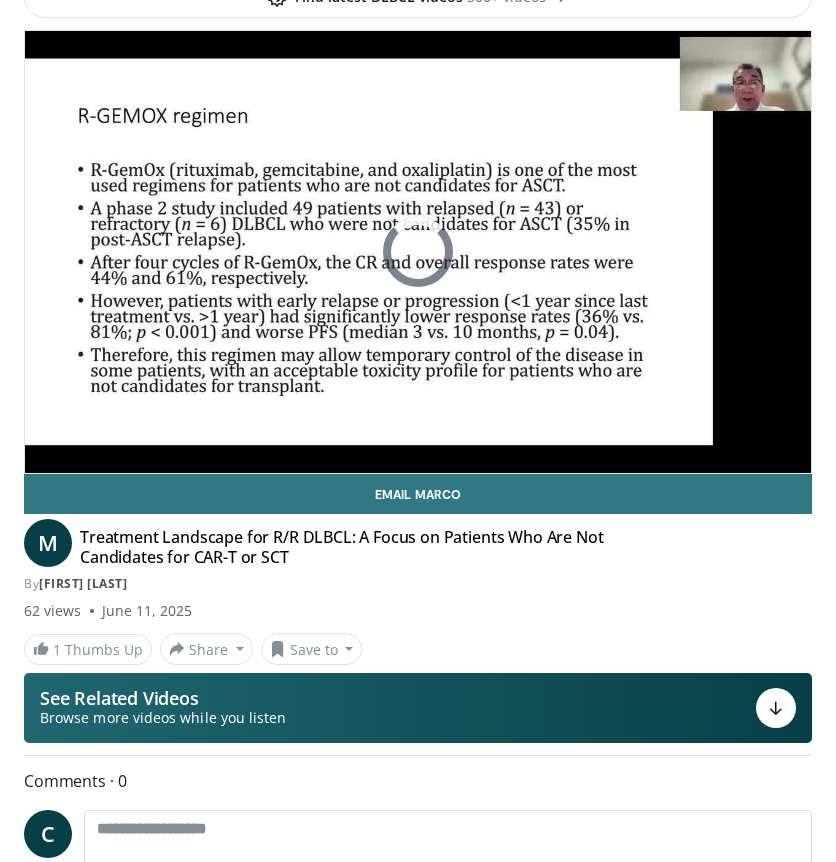 scroll, scrollTop: 0, scrollLeft: 0, axis: both 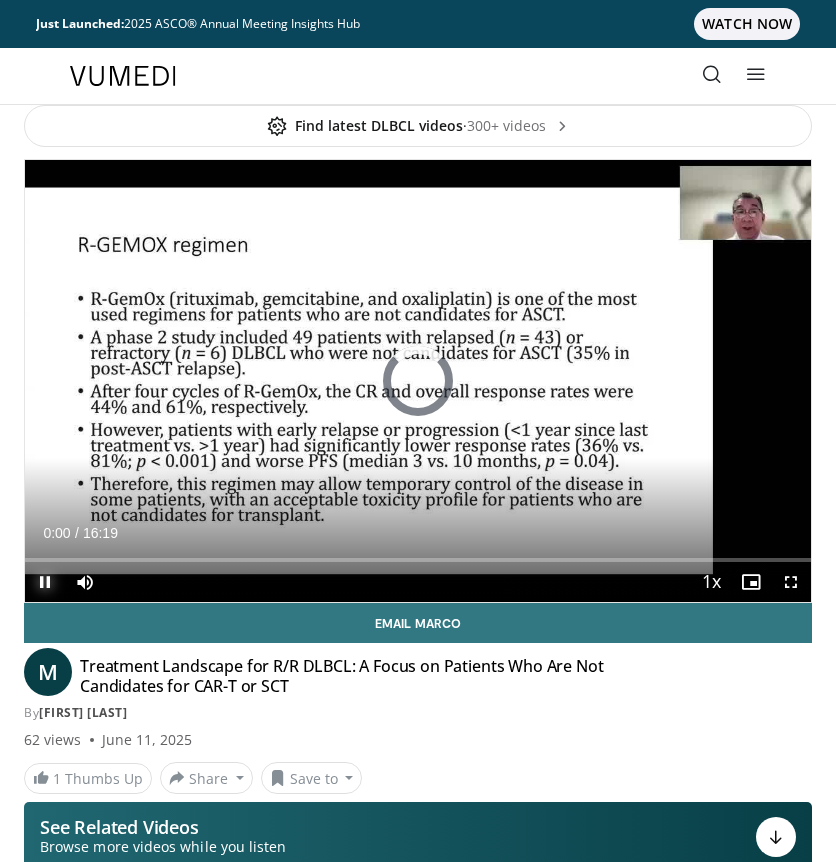 click at bounding box center [45, 582] 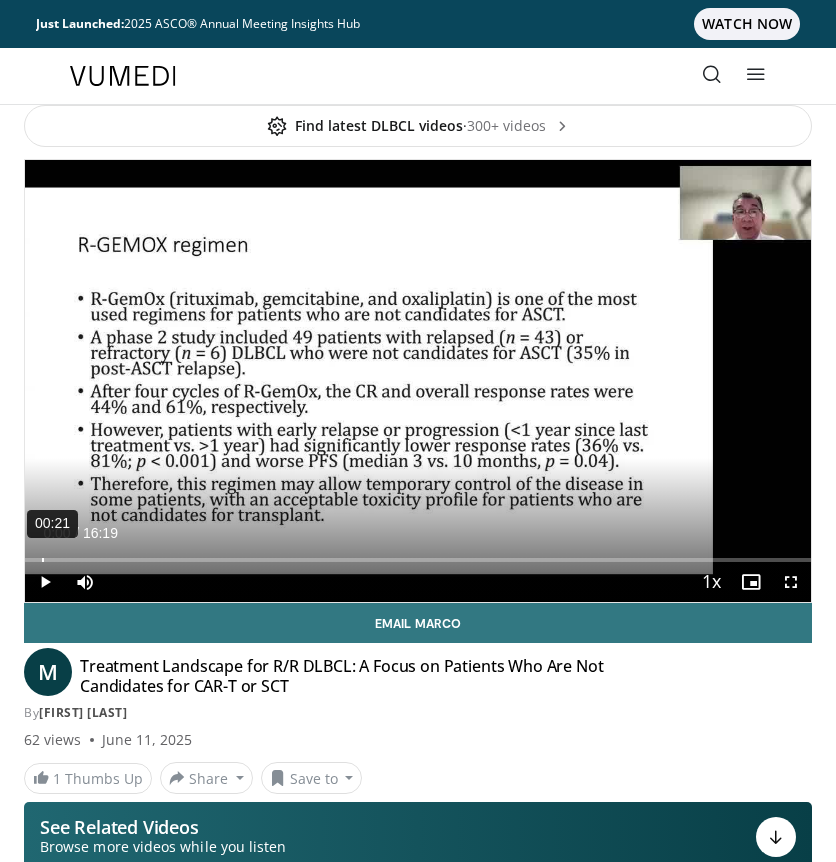 click on "00:21" at bounding box center [43, 560] 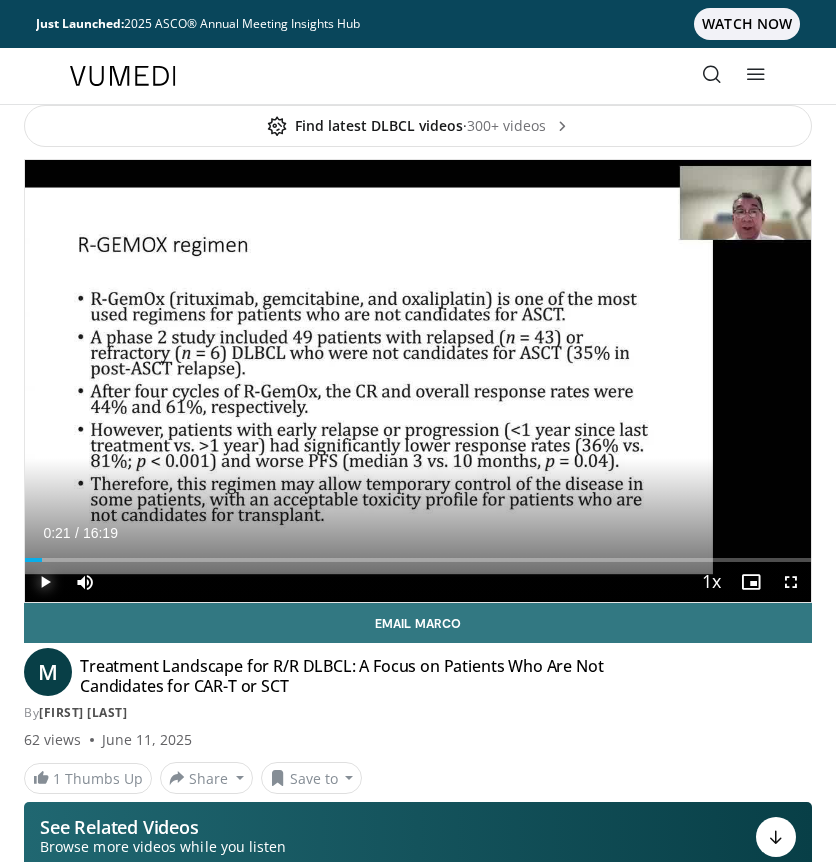 click at bounding box center [45, 582] 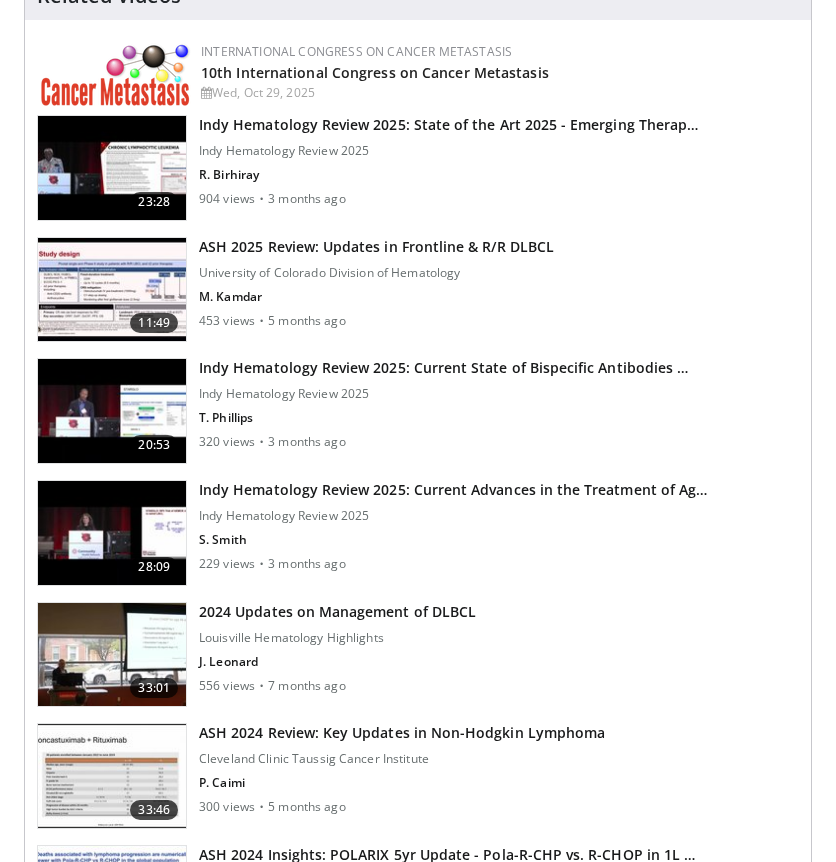 scroll, scrollTop: 1433, scrollLeft: 0, axis: vertical 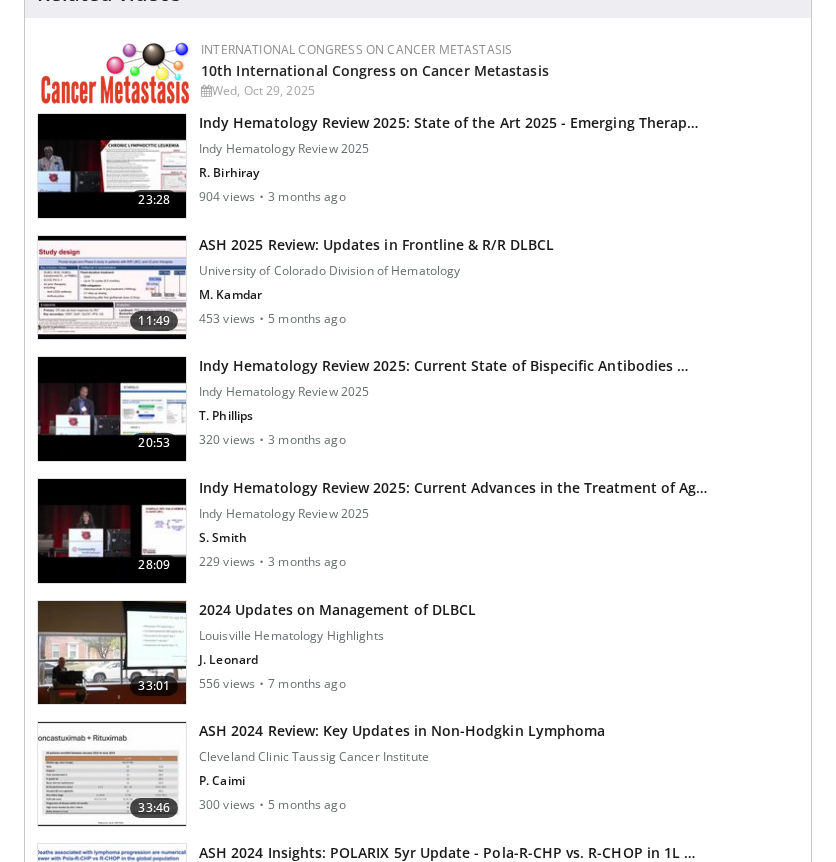 type 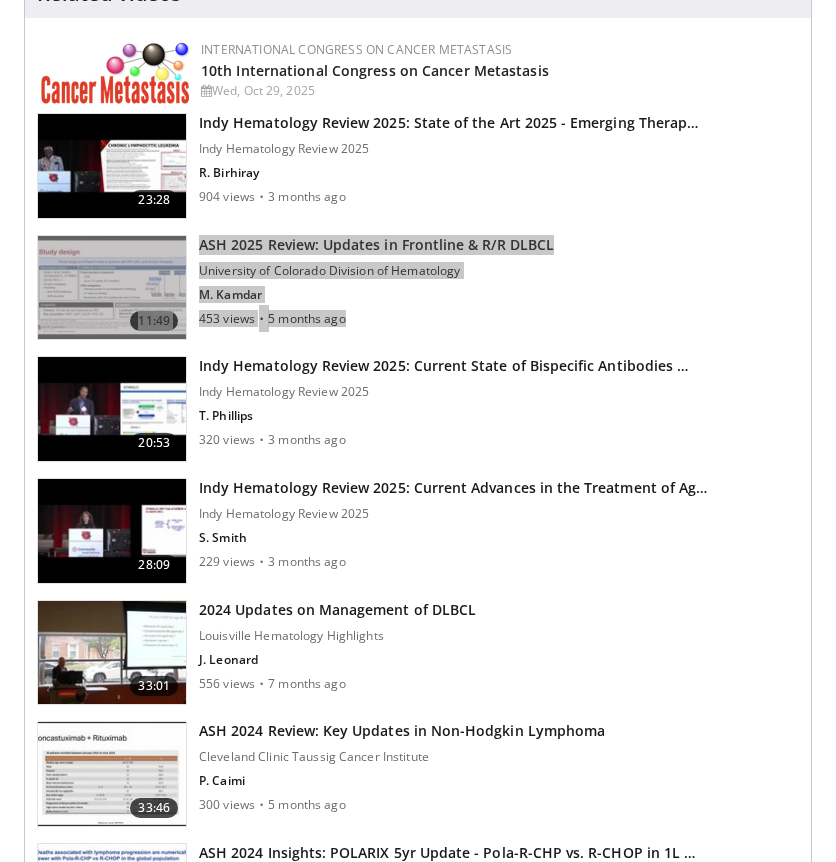 drag, startPoint x: 309, startPoint y: 242, endPoint x: 365, endPoint y: 0, distance: 248.39485 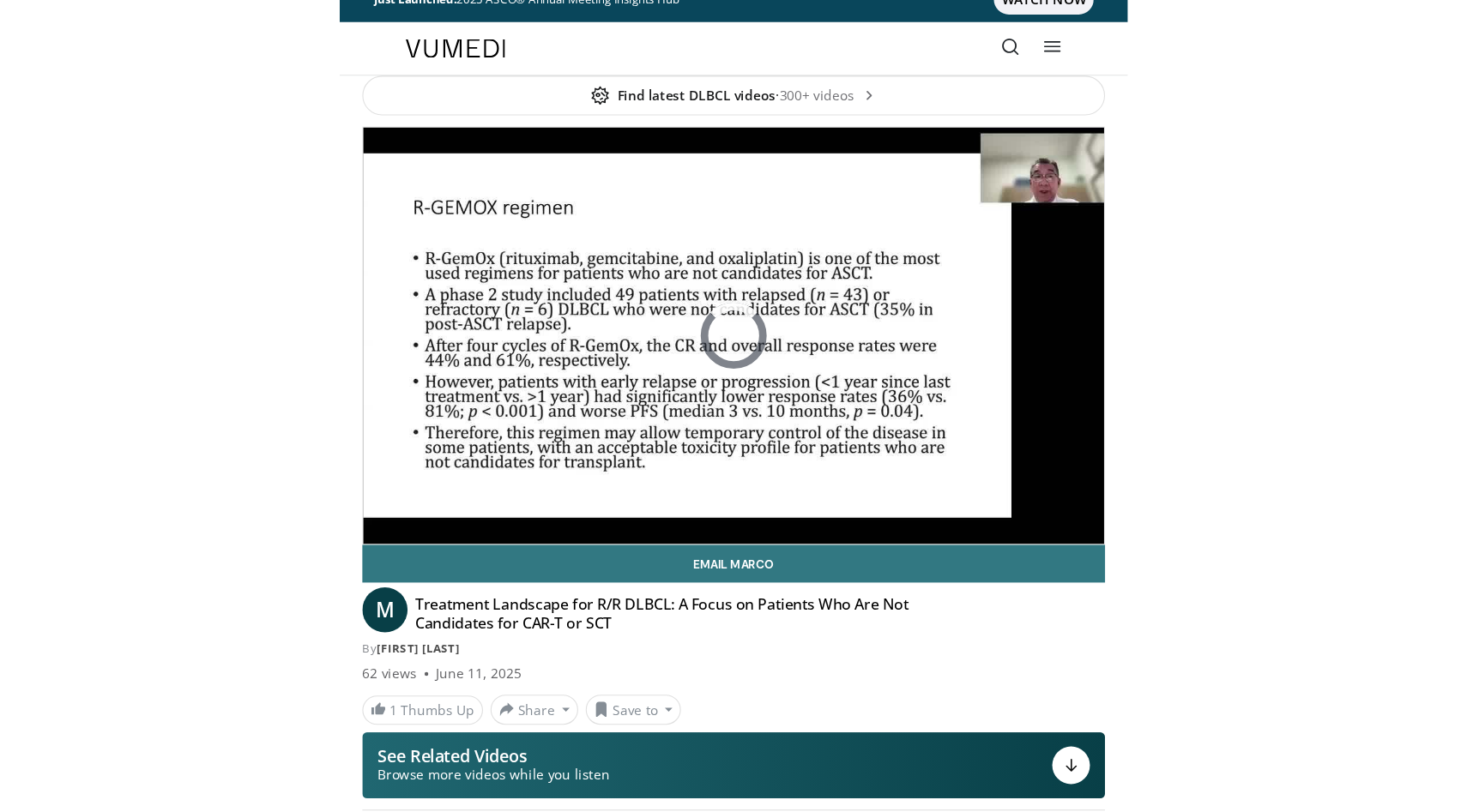 scroll, scrollTop: 2, scrollLeft: 0, axis: vertical 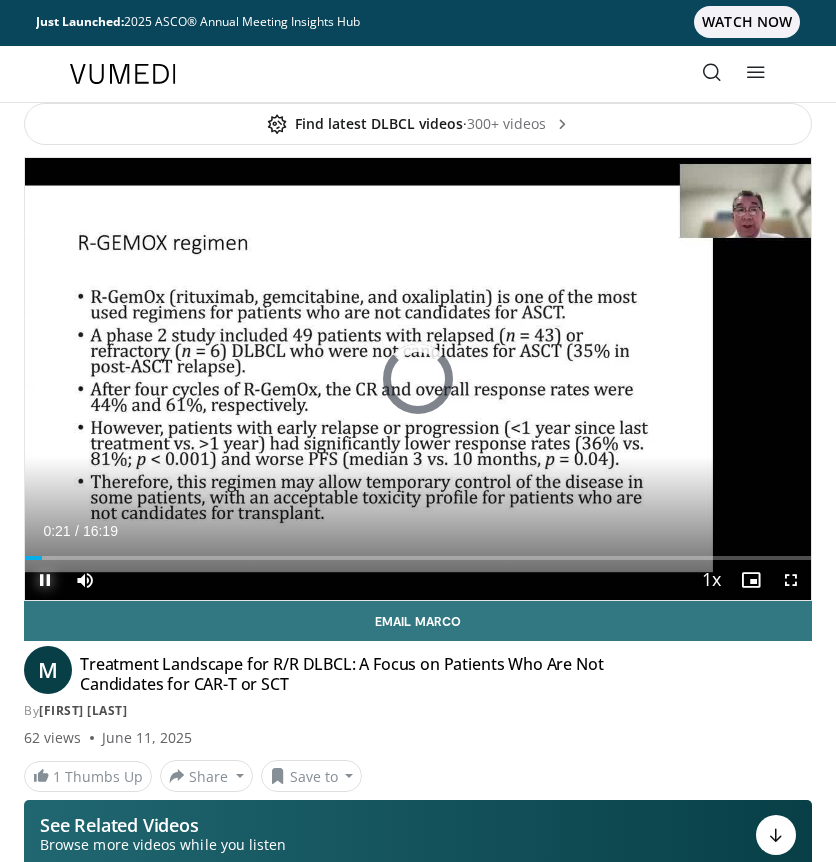 click at bounding box center [45, 580] 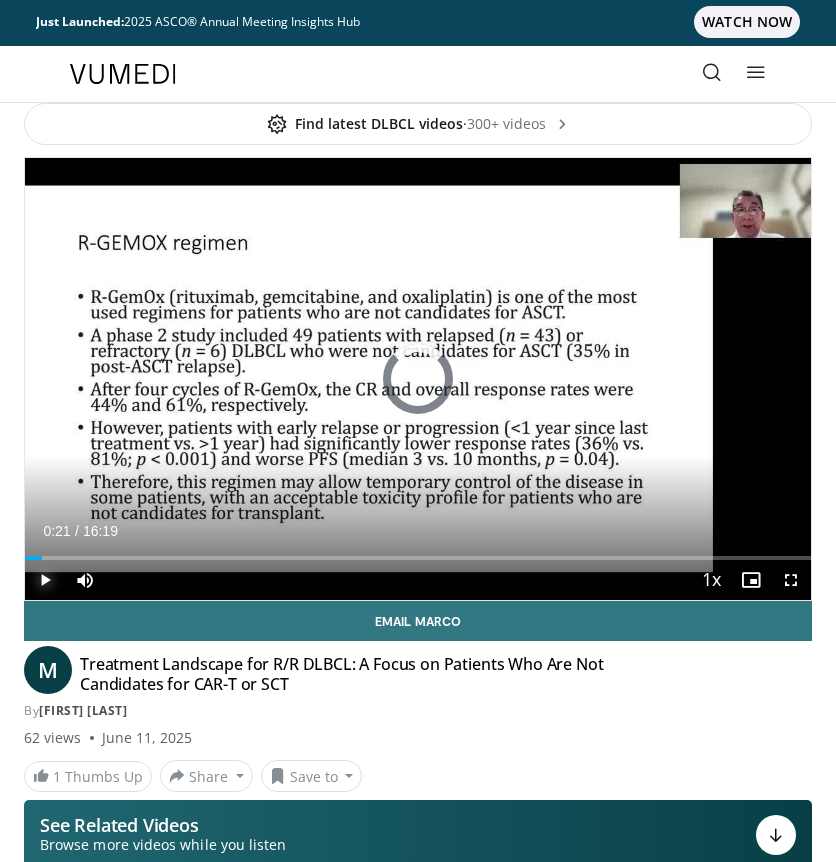 drag, startPoint x: 42, startPoint y: 559, endPoint x: 19, endPoint y: 570, distance: 25.495098 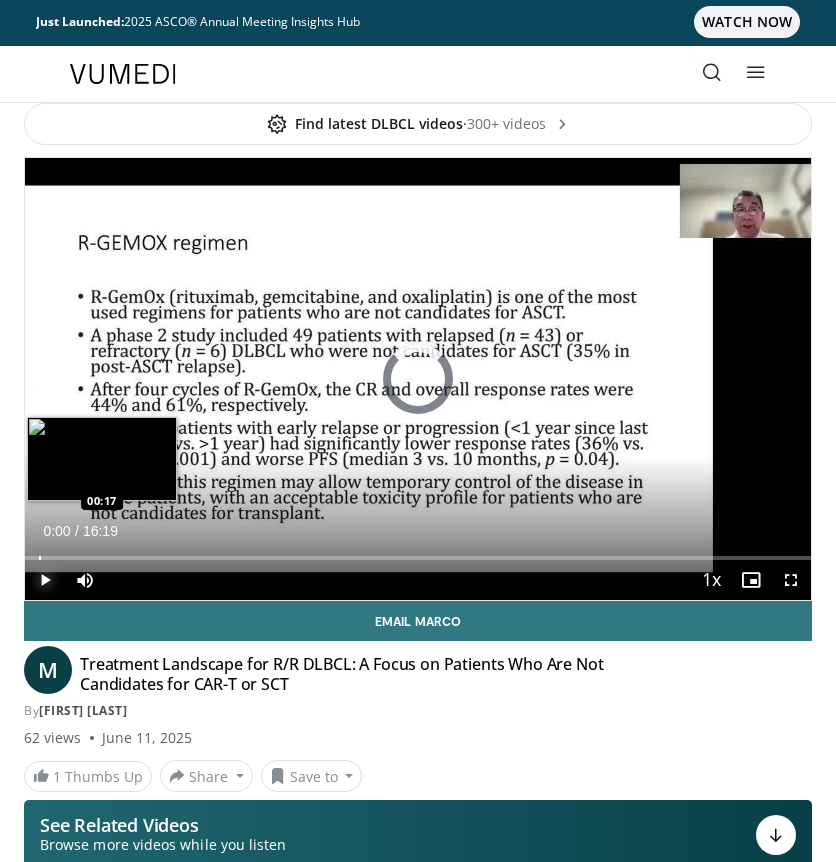 click on "Loaded :  0.00% 00:00 00:17" at bounding box center (418, 558) 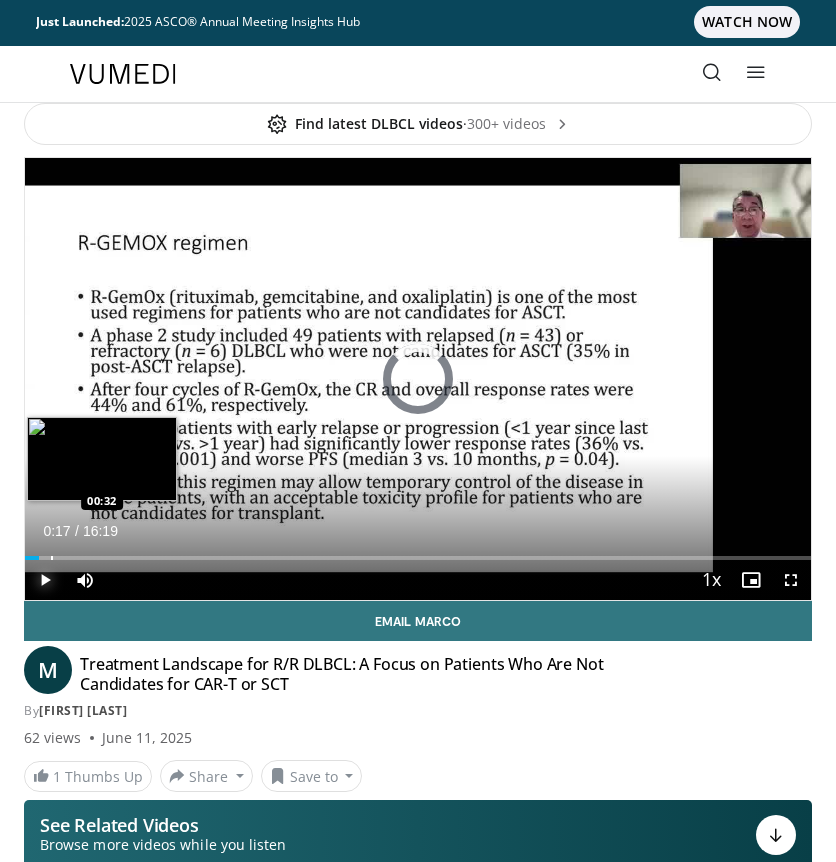 click at bounding box center (52, 558) 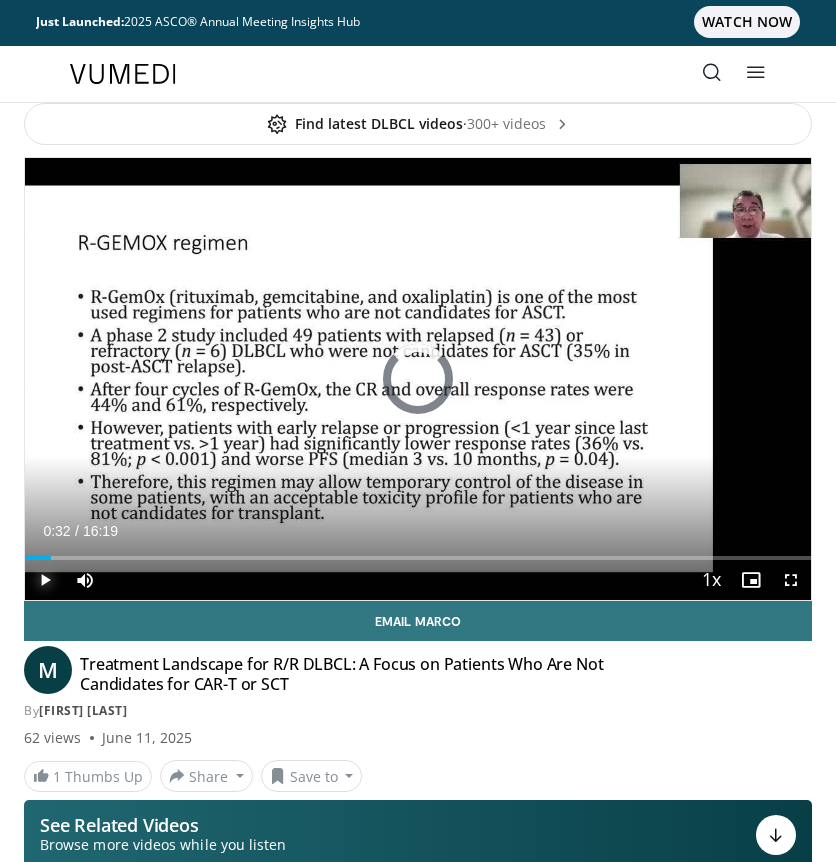 click at bounding box center (45, 580) 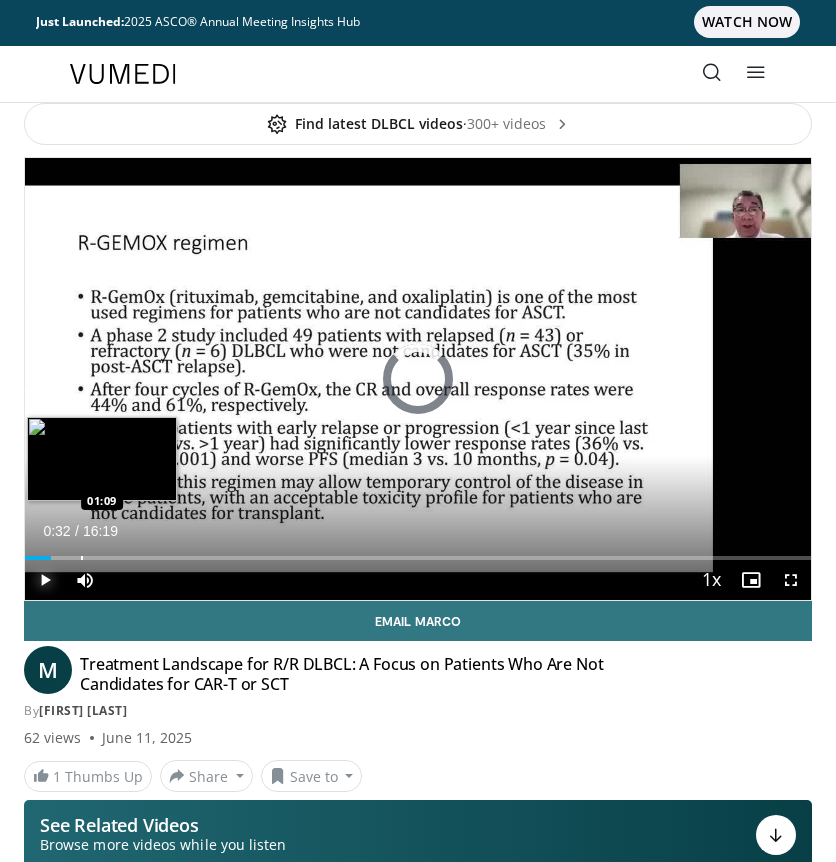 click at bounding box center [82, 558] 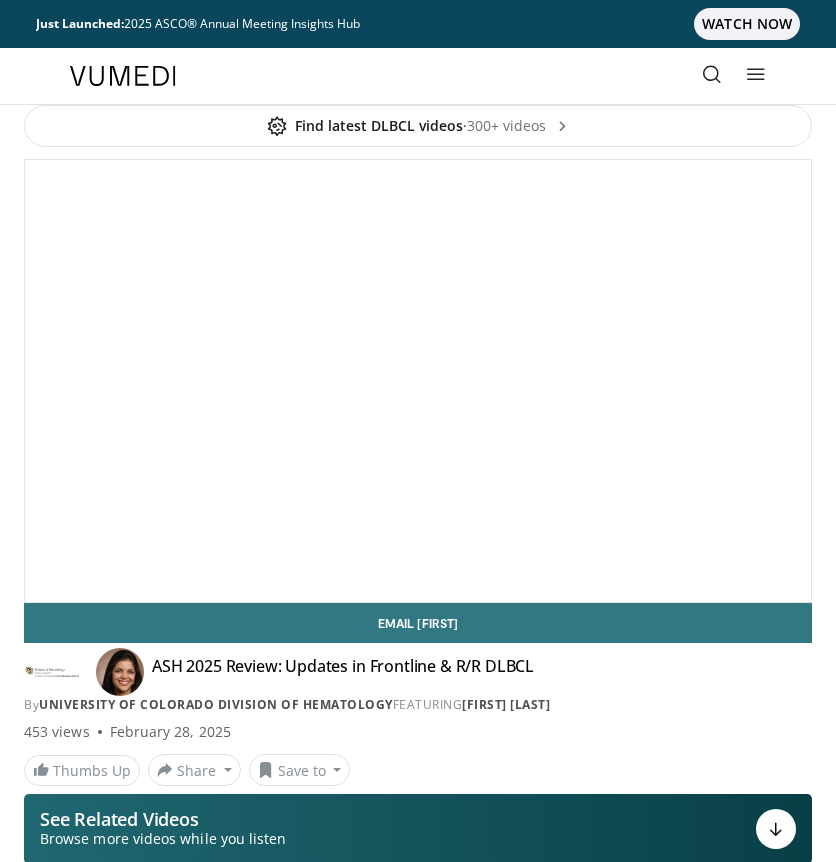 scroll, scrollTop: 0, scrollLeft: 0, axis: both 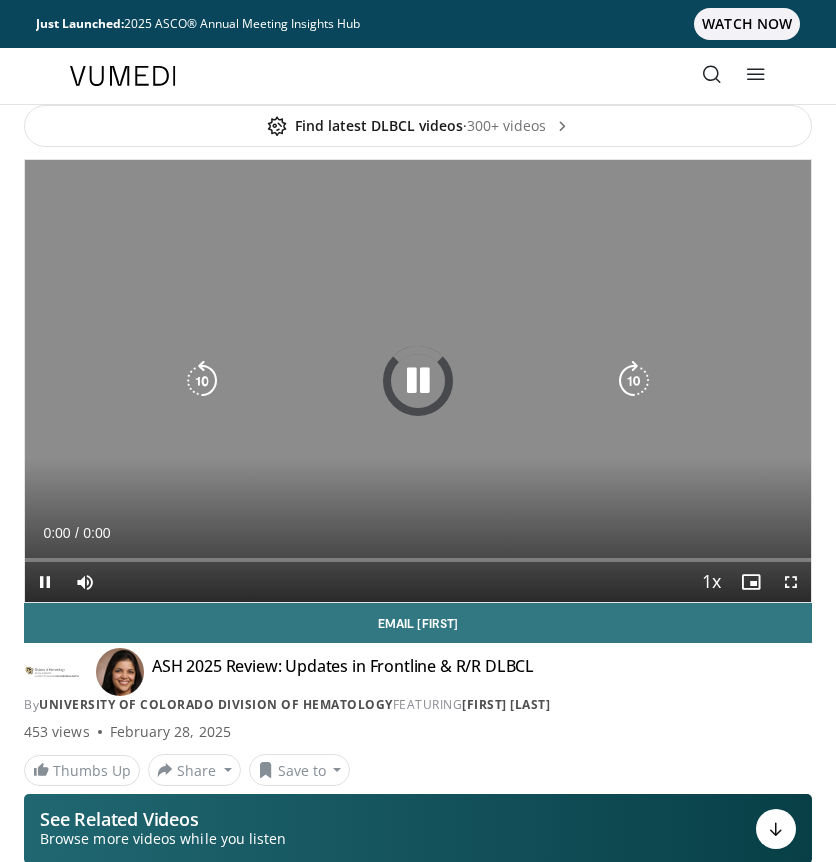 click on "10 seconds
Tap to unmute" at bounding box center [418, 381] 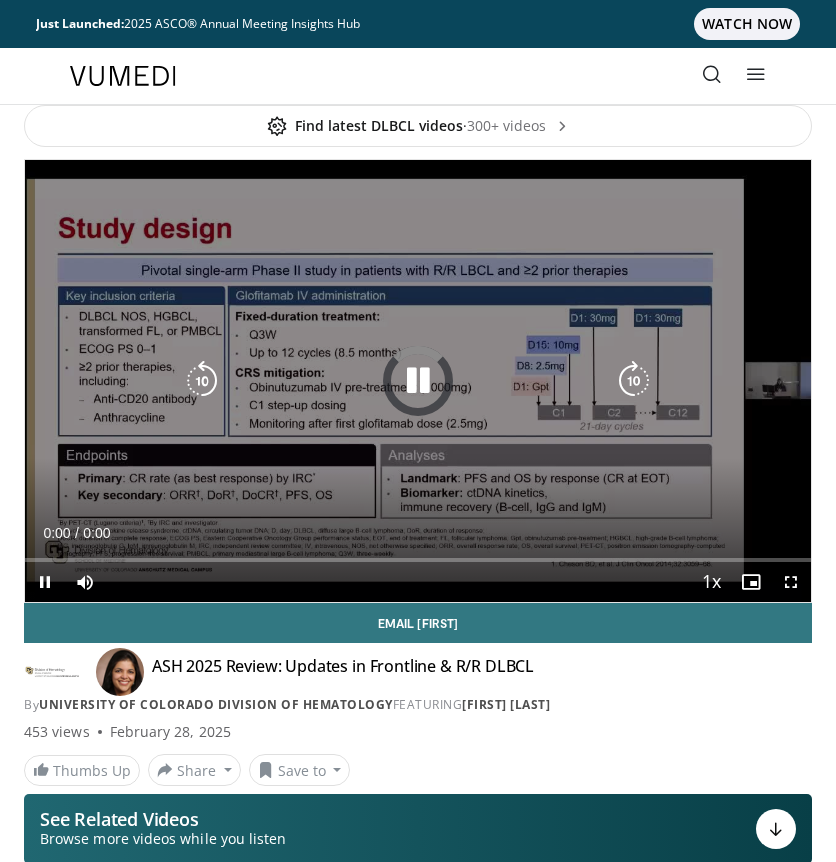 click at bounding box center (418, 381) 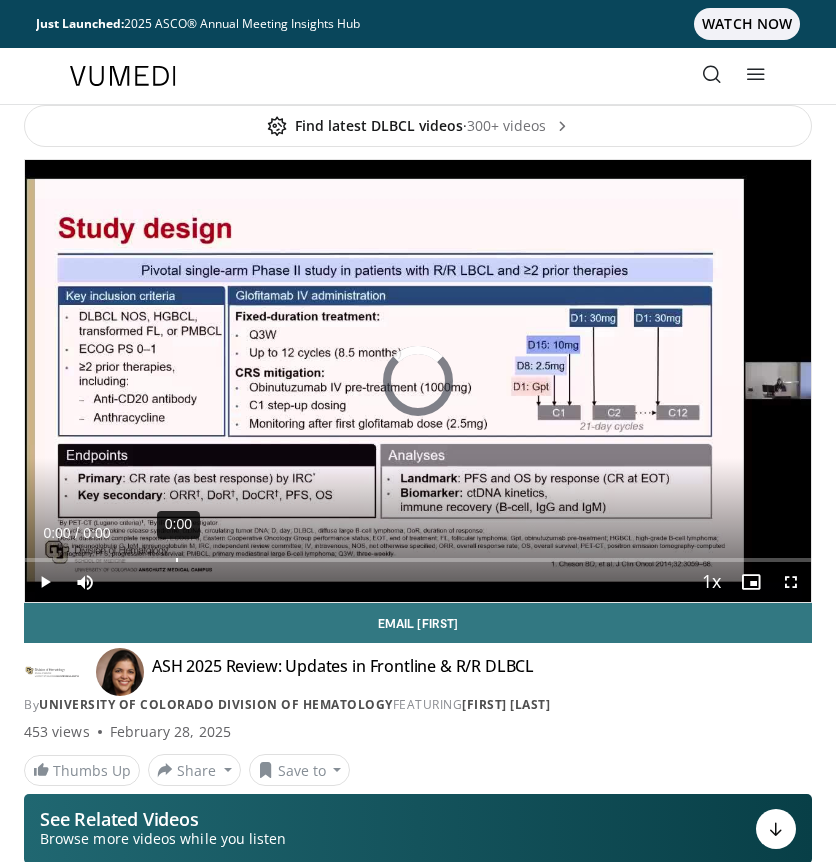 click on "0:00" at bounding box center [177, 560] 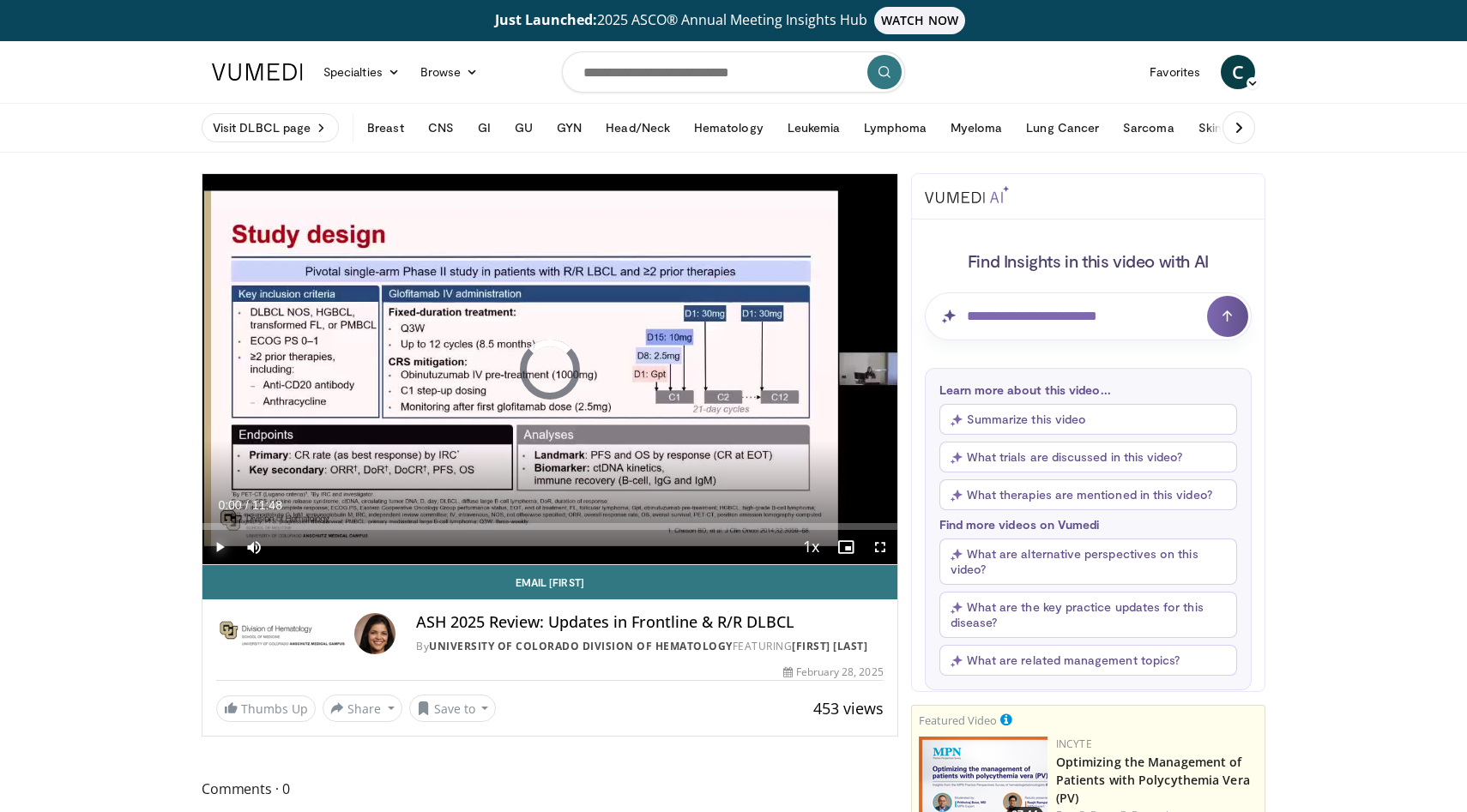click at bounding box center (220, 547) 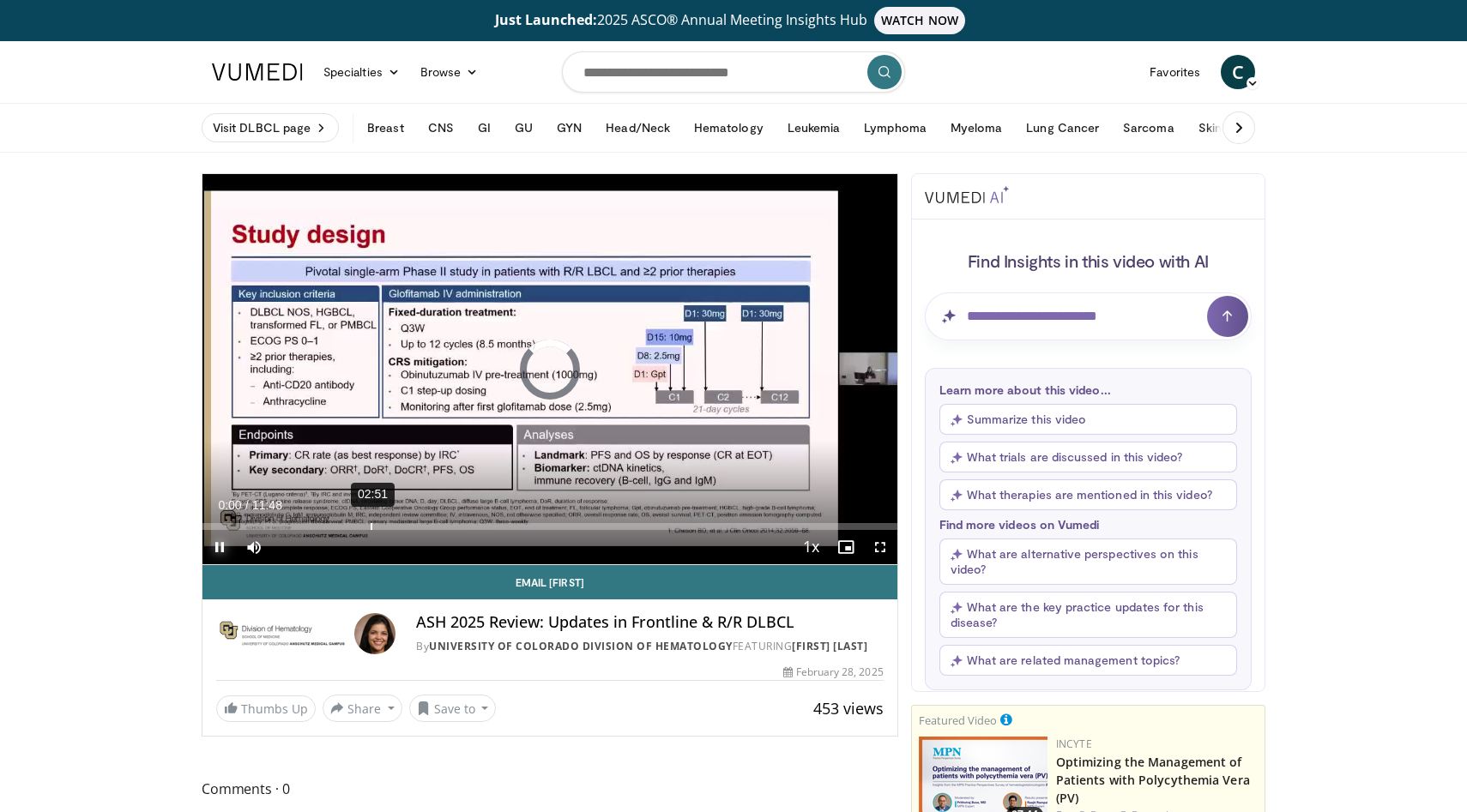 click on "02:51" at bounding box center [371, 526] 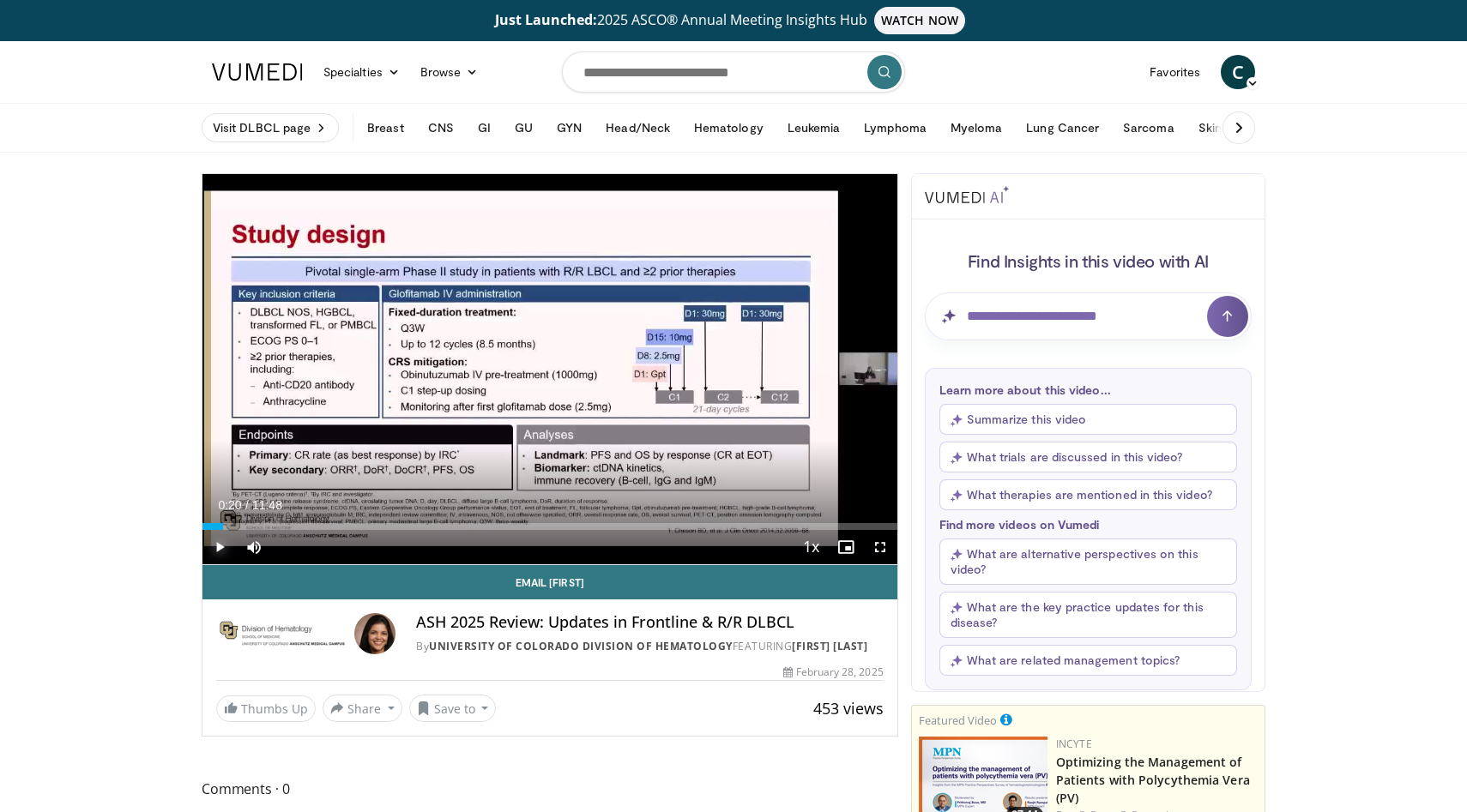 drag, startPoint x: 223, startPoint y: 523, endPoint x: 187, endPoint y: 523, distance: 36 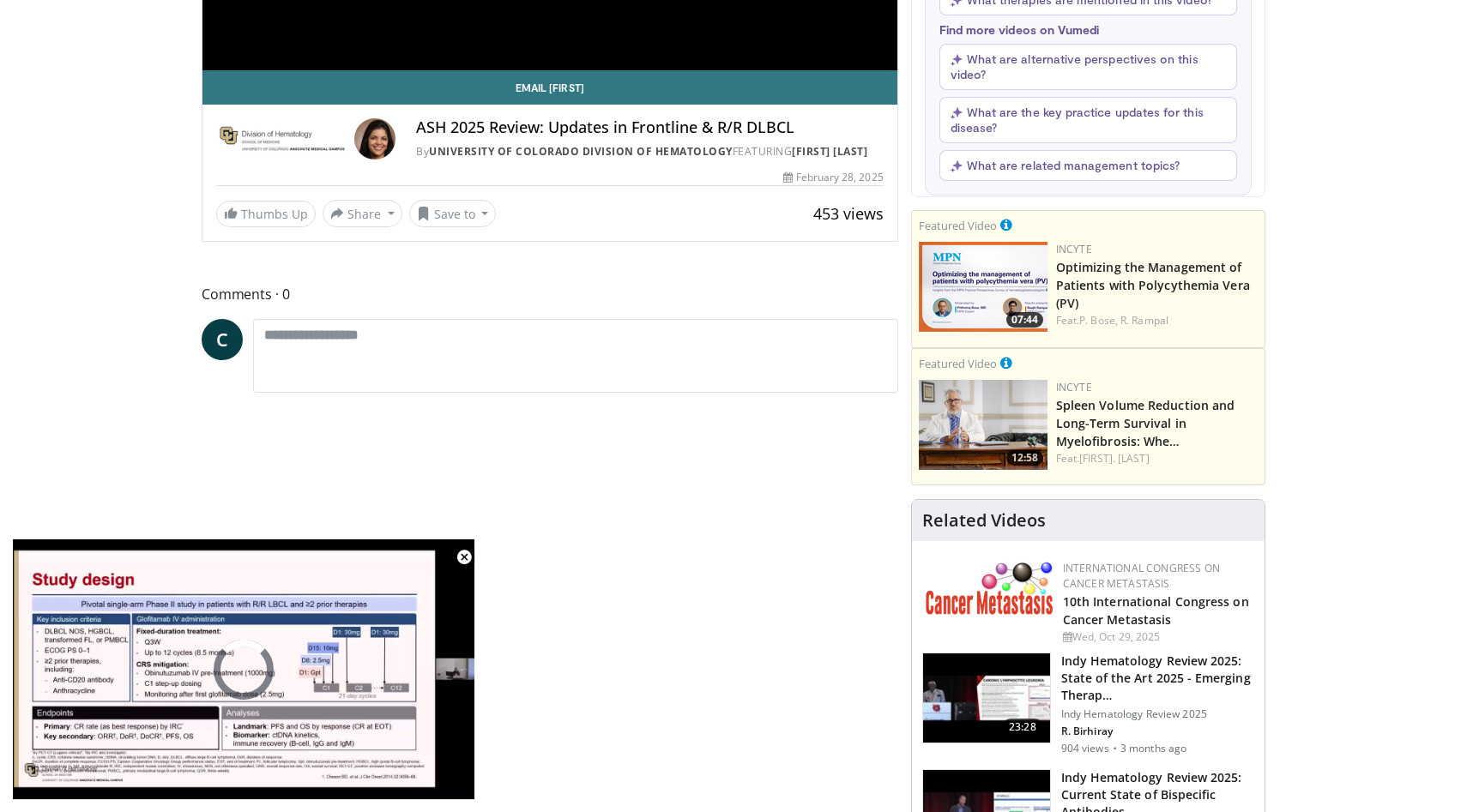scroll, scrollTop: 500, scrollLeft: 0, axis: vertical 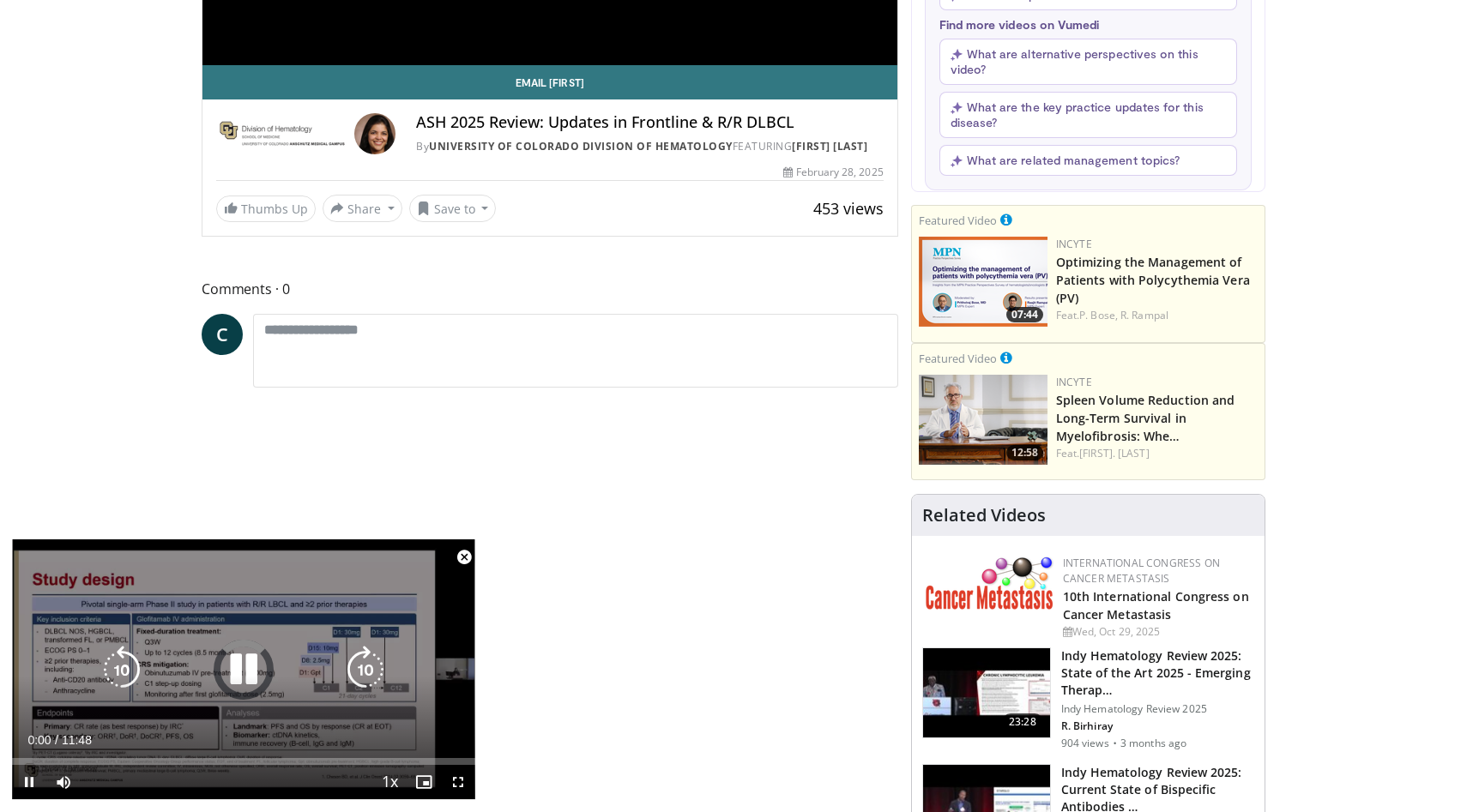 click on "10 seconds
Tap to unmute" at bounding box center [244, 669] 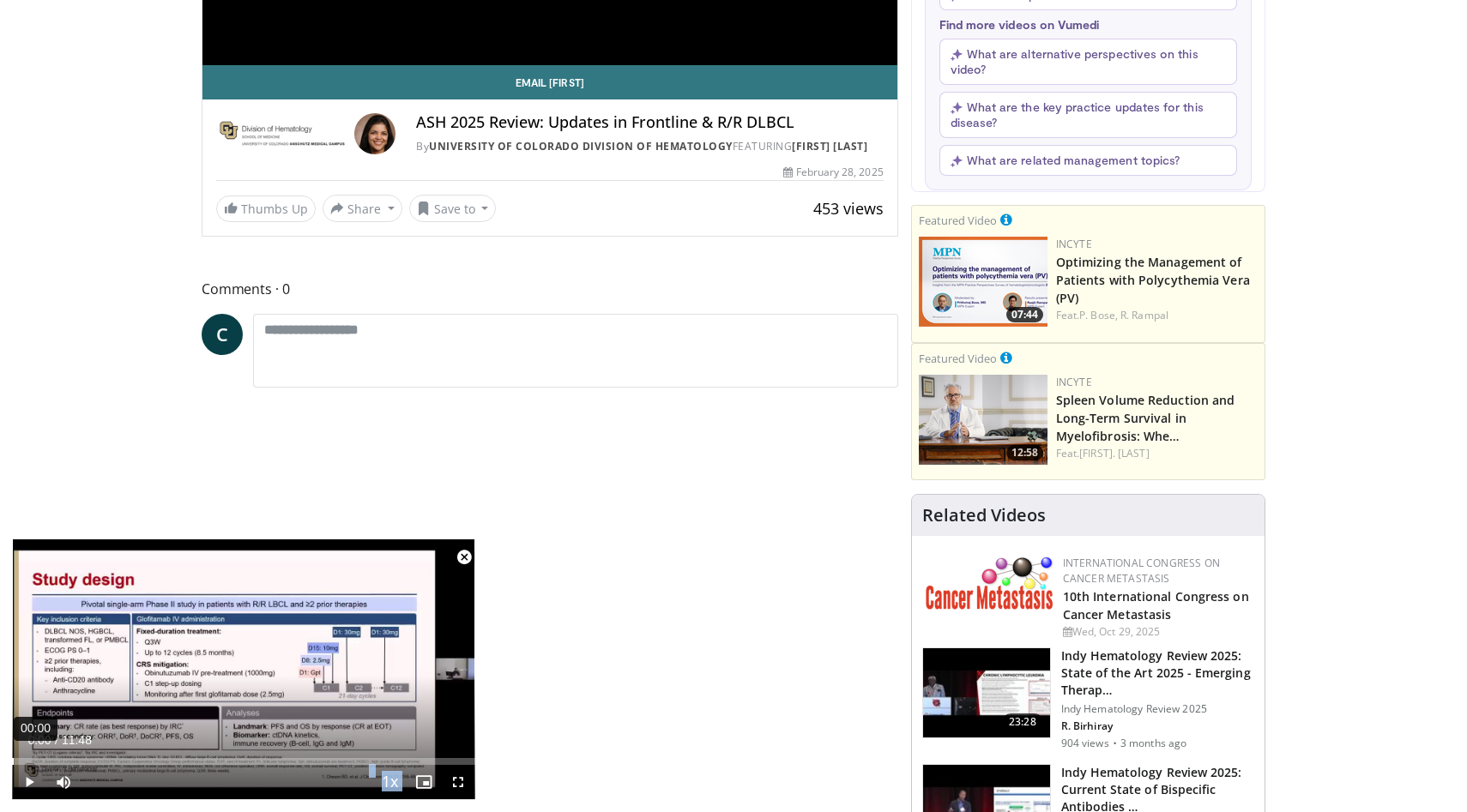 drag, startPoint x: 271, startPoint y: 679, endPoint x: 431, endPoint y: 749, distance: 174.64249 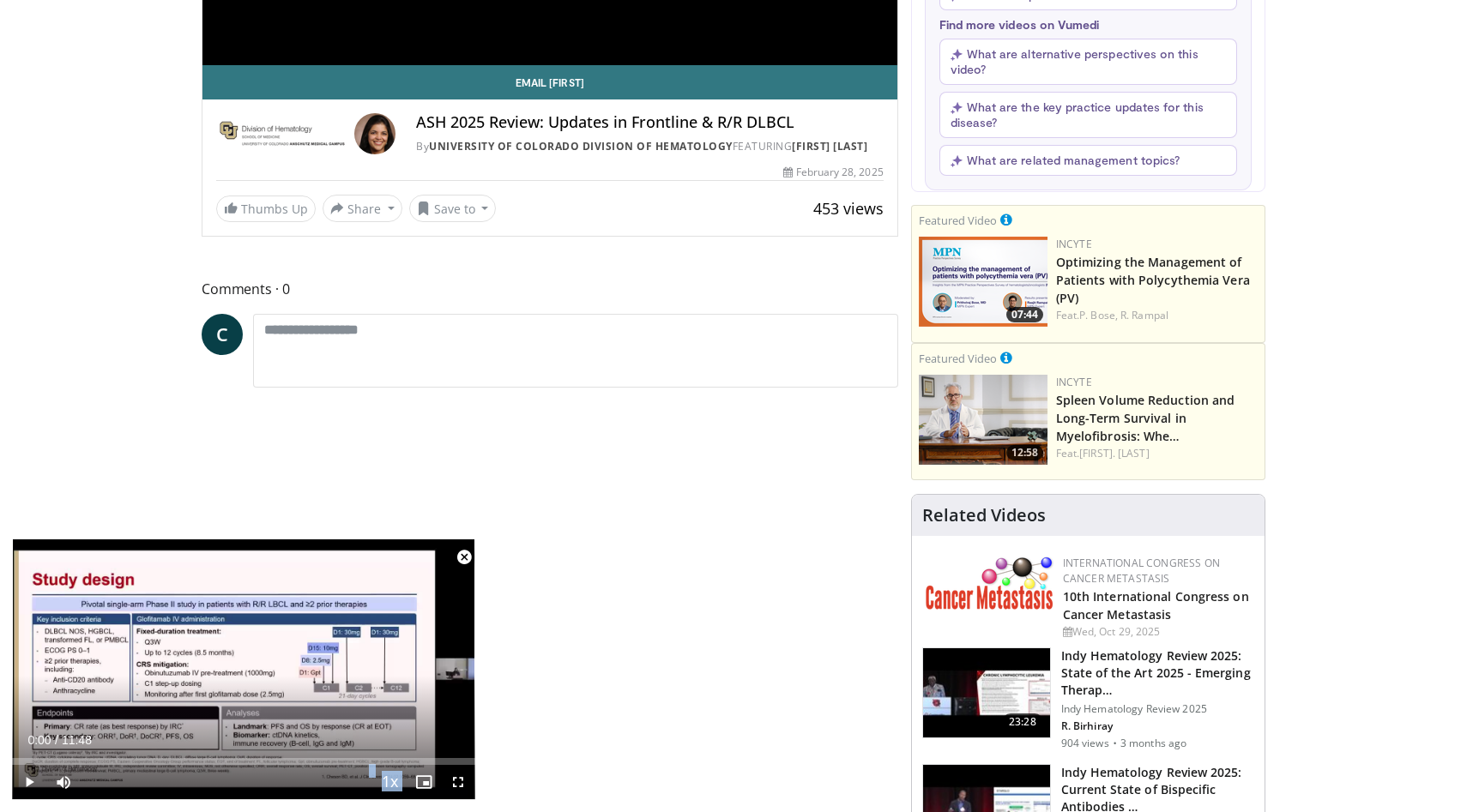 click at bounding box center [458, 782] 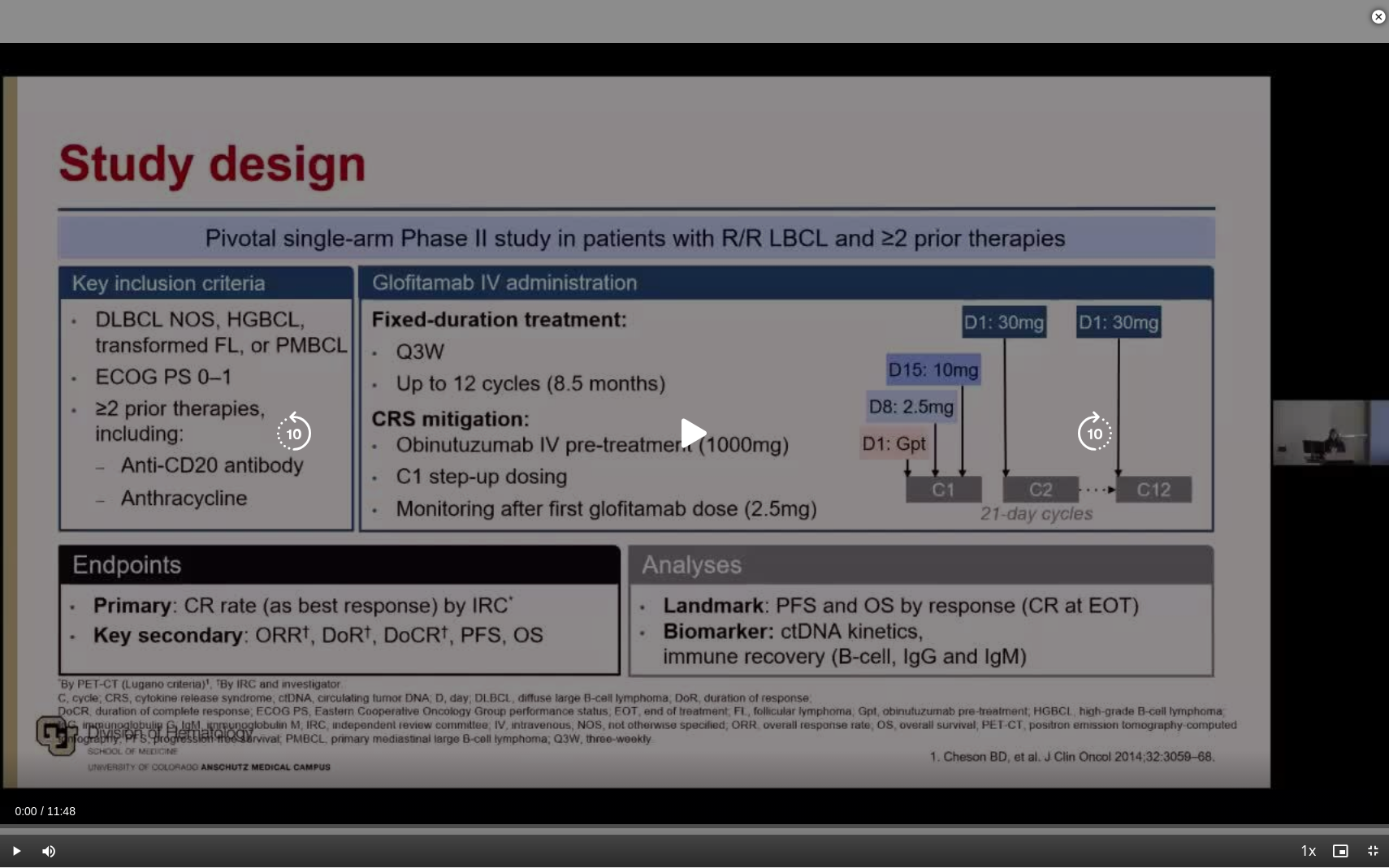 click at bounding box center [694, 434] 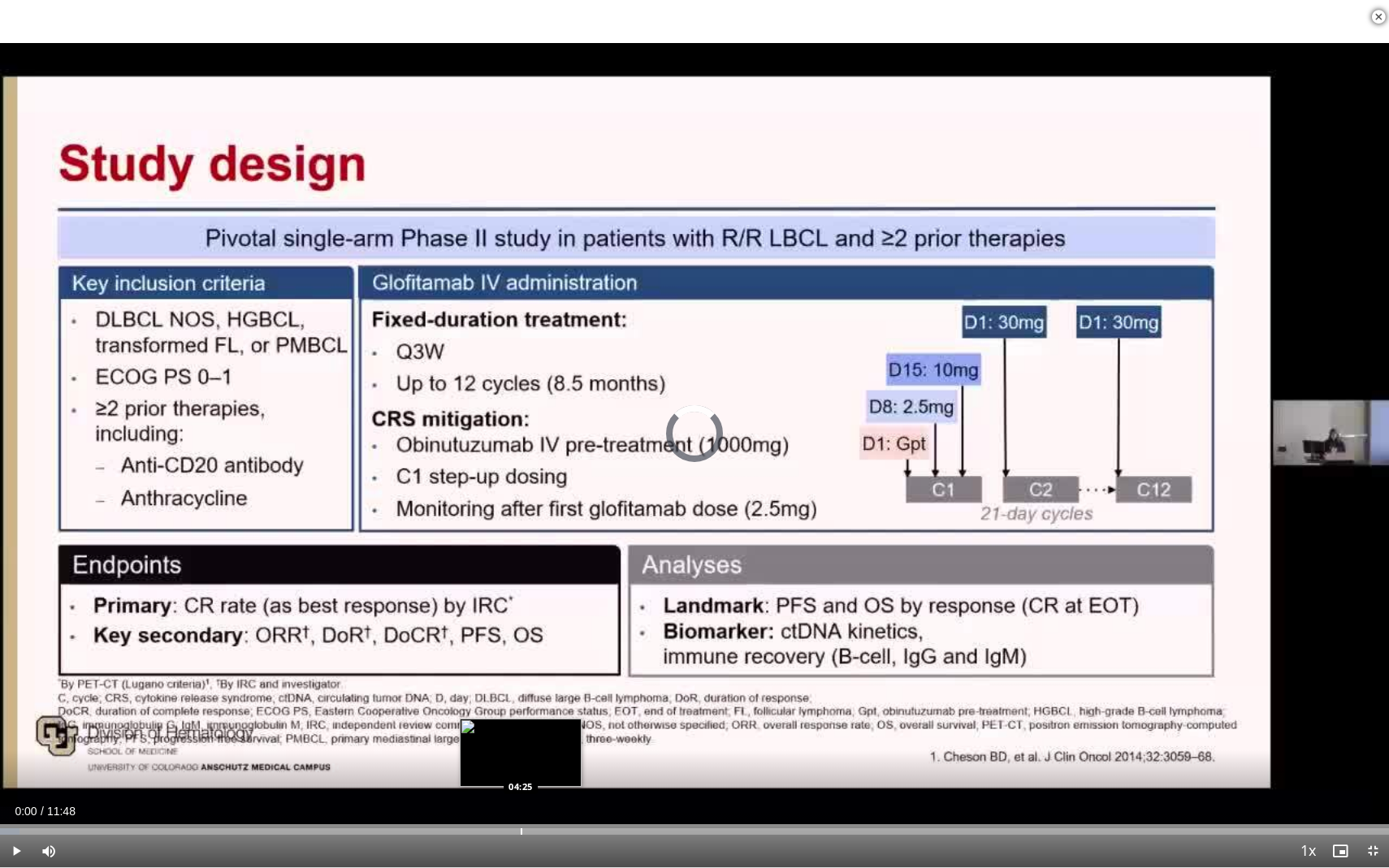 click on "Loaded :  1.40% 00:00 04:25" at bounding box center (694, 827) 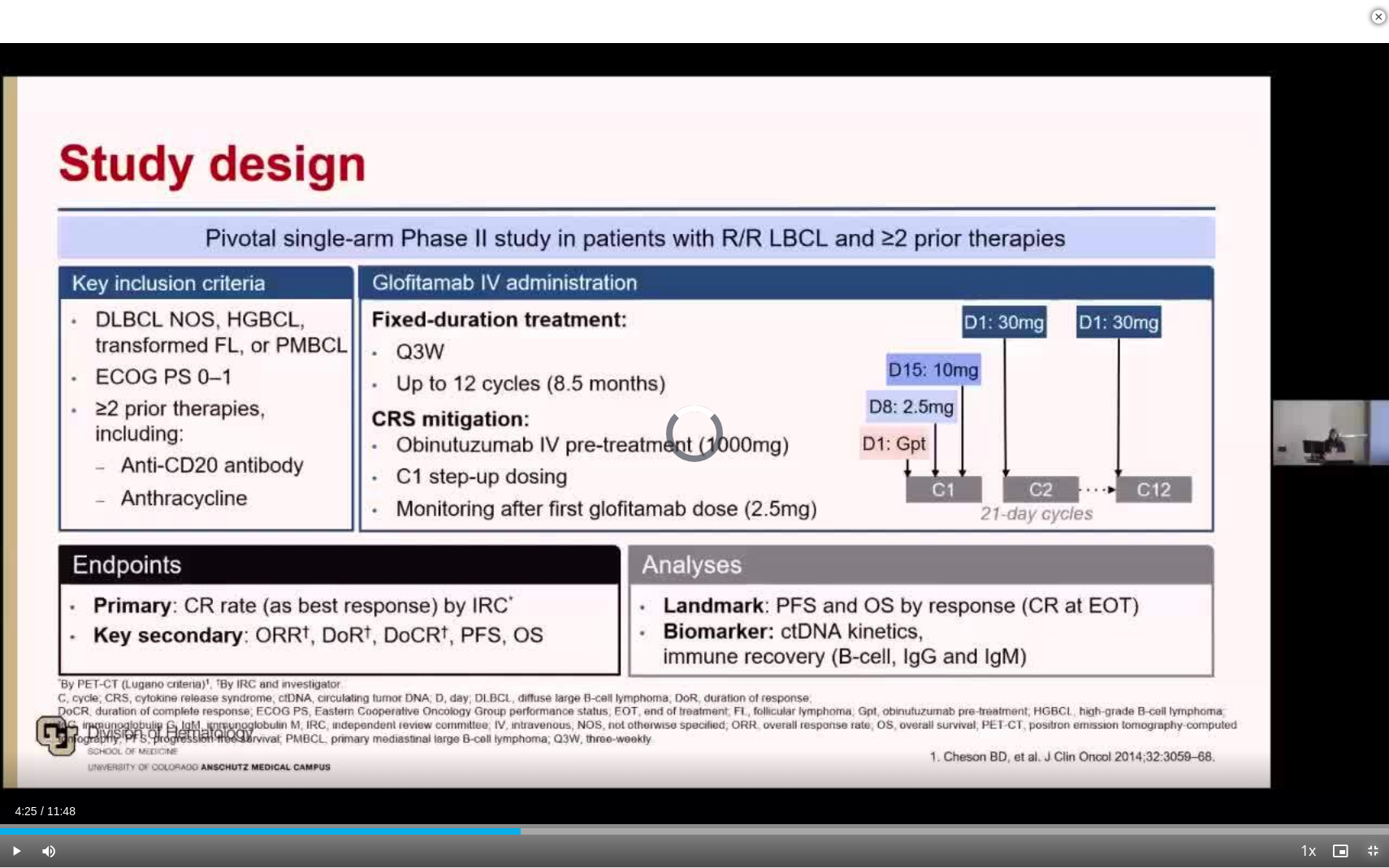 click at bounding box center (1373, 851) 